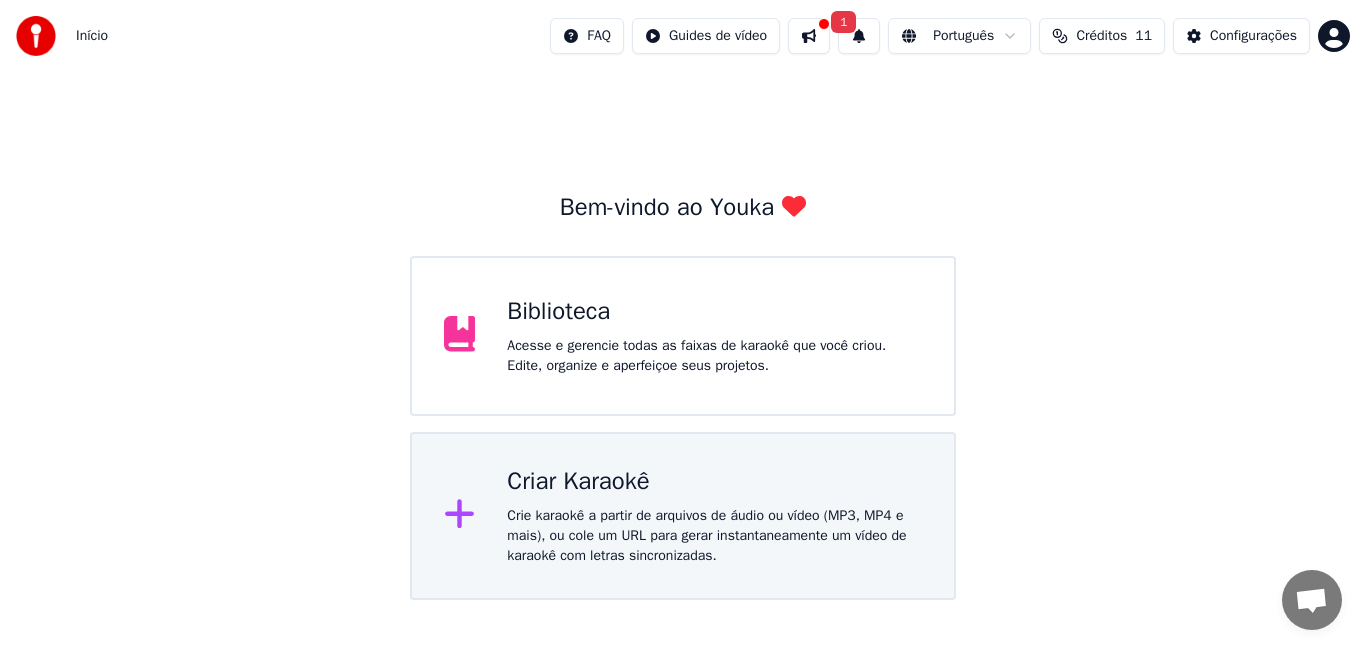 scroll, scrollTop: 0, scrollLeft: 0, axis: both 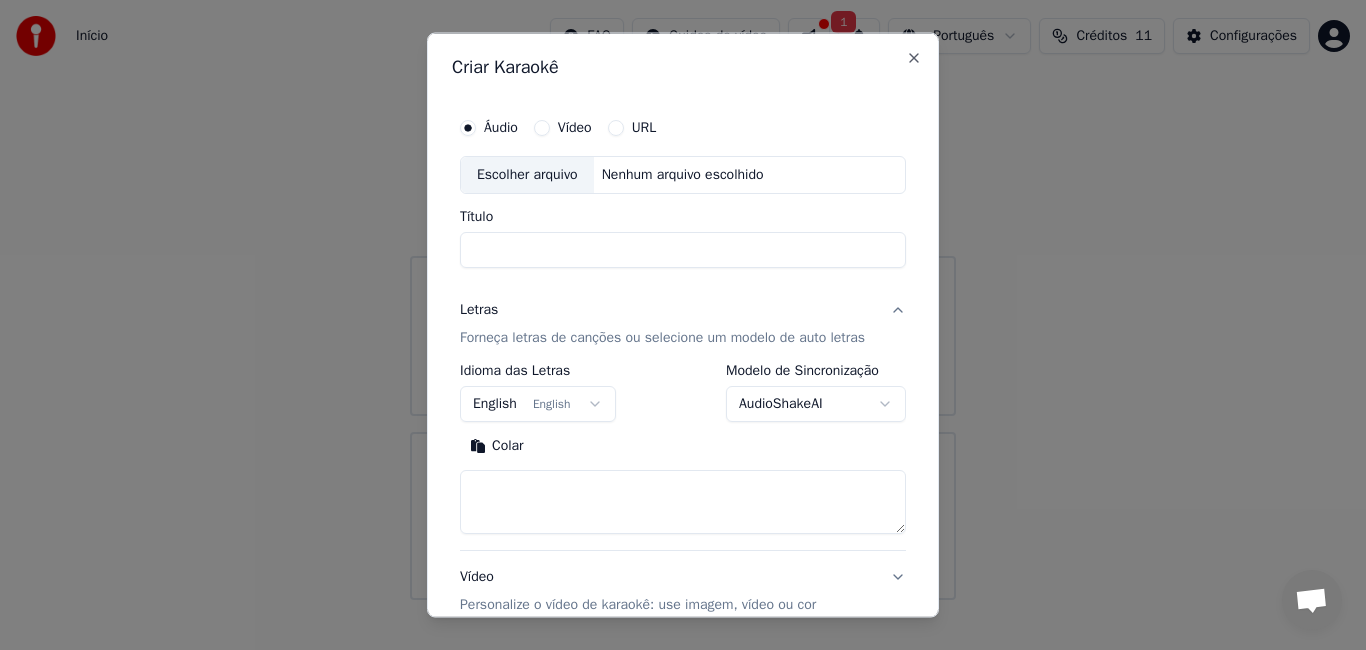 click on "Título" at bounding box center (683, 249) 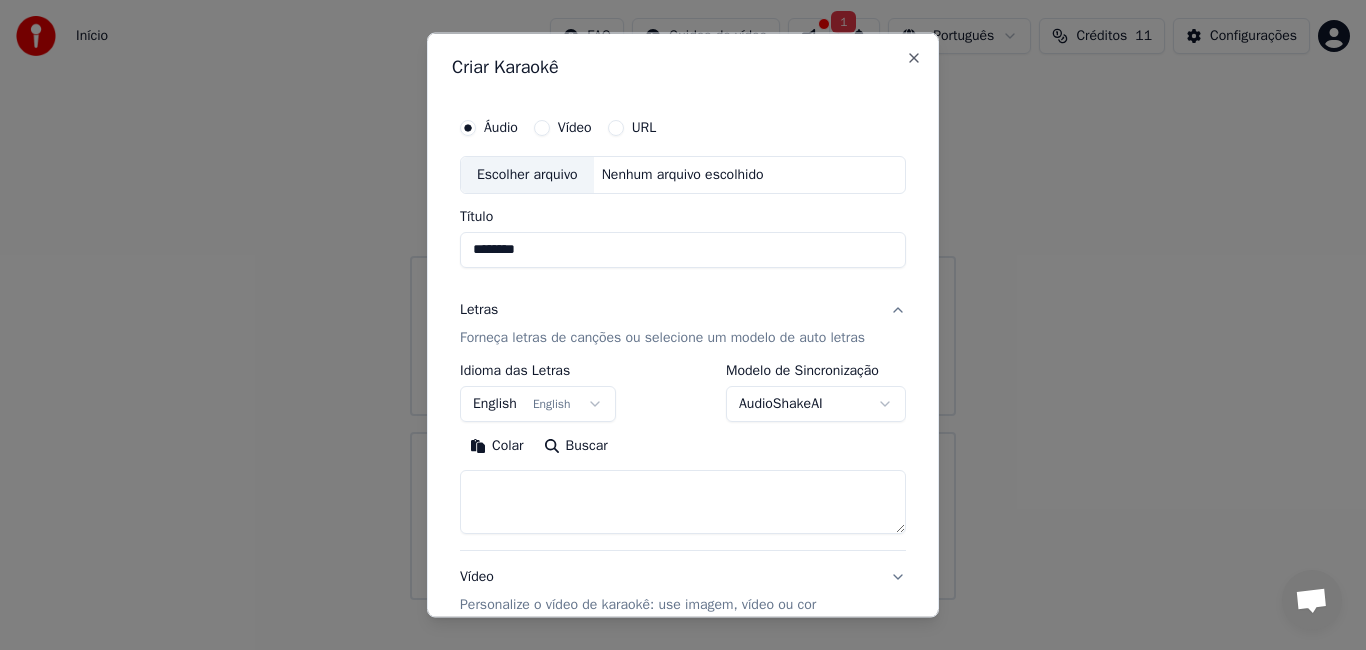type on "********" 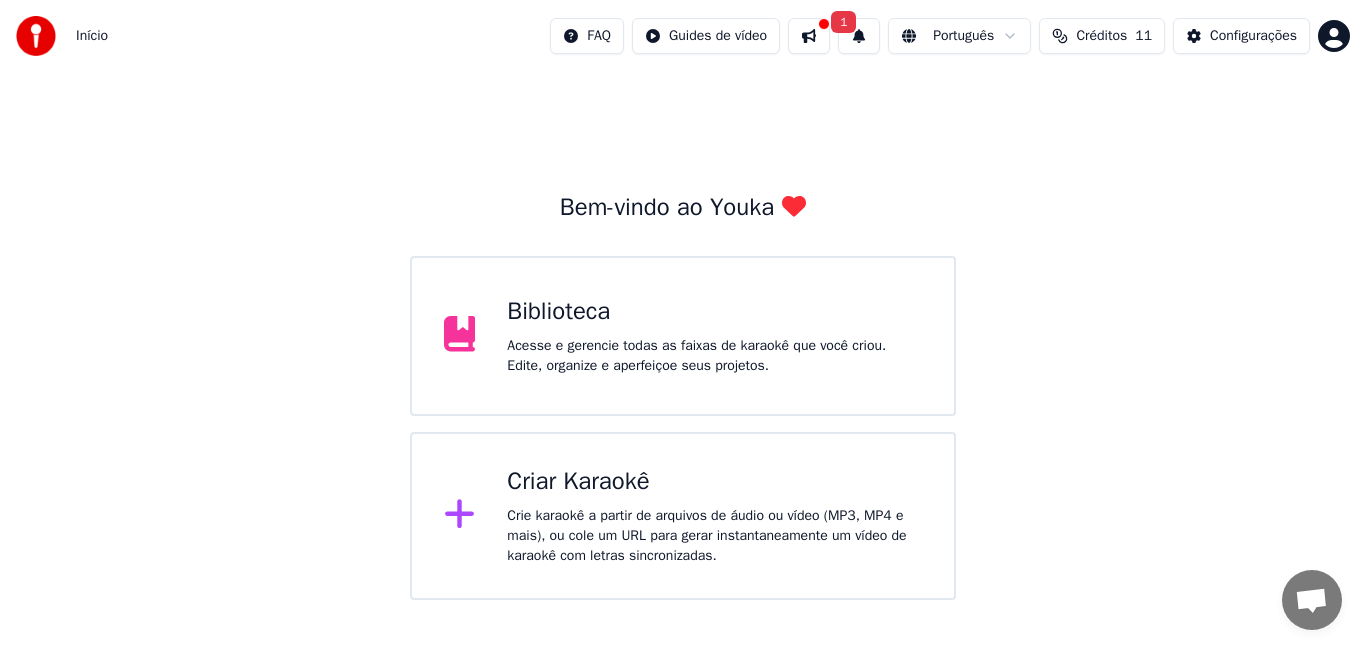 click at bounding box center (459, 514) 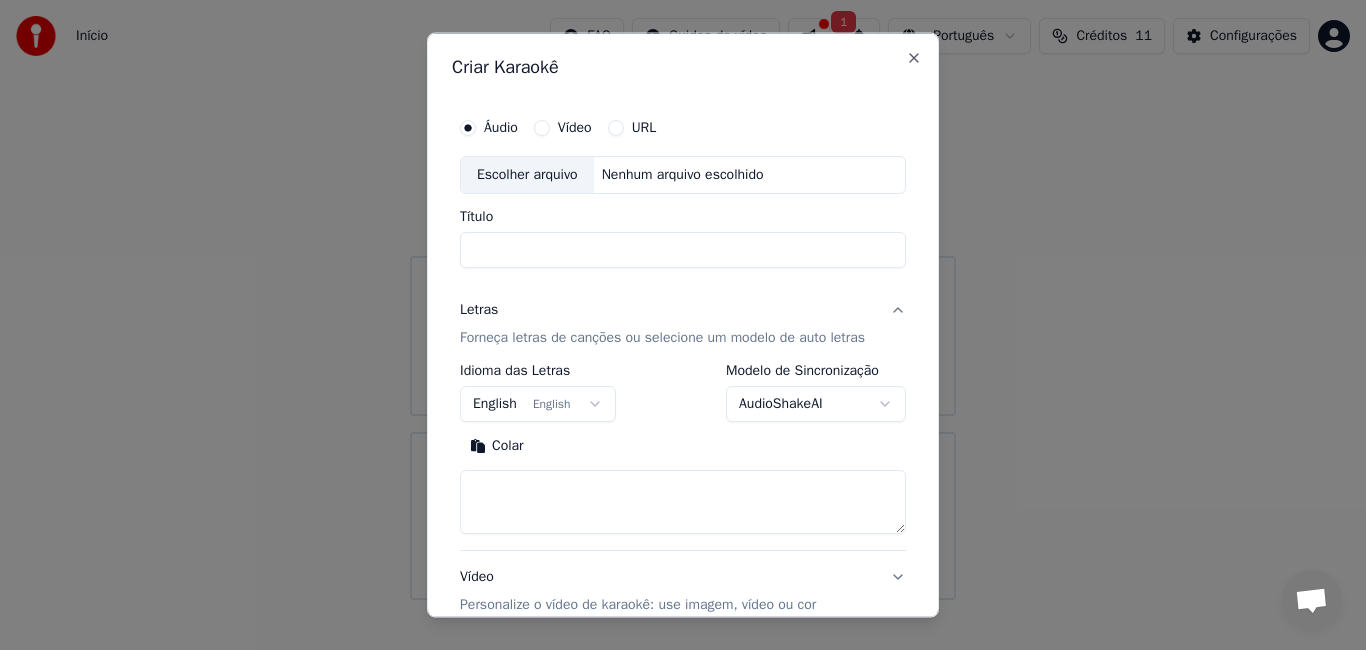 click on "Título" at bounding box center [683, 249] 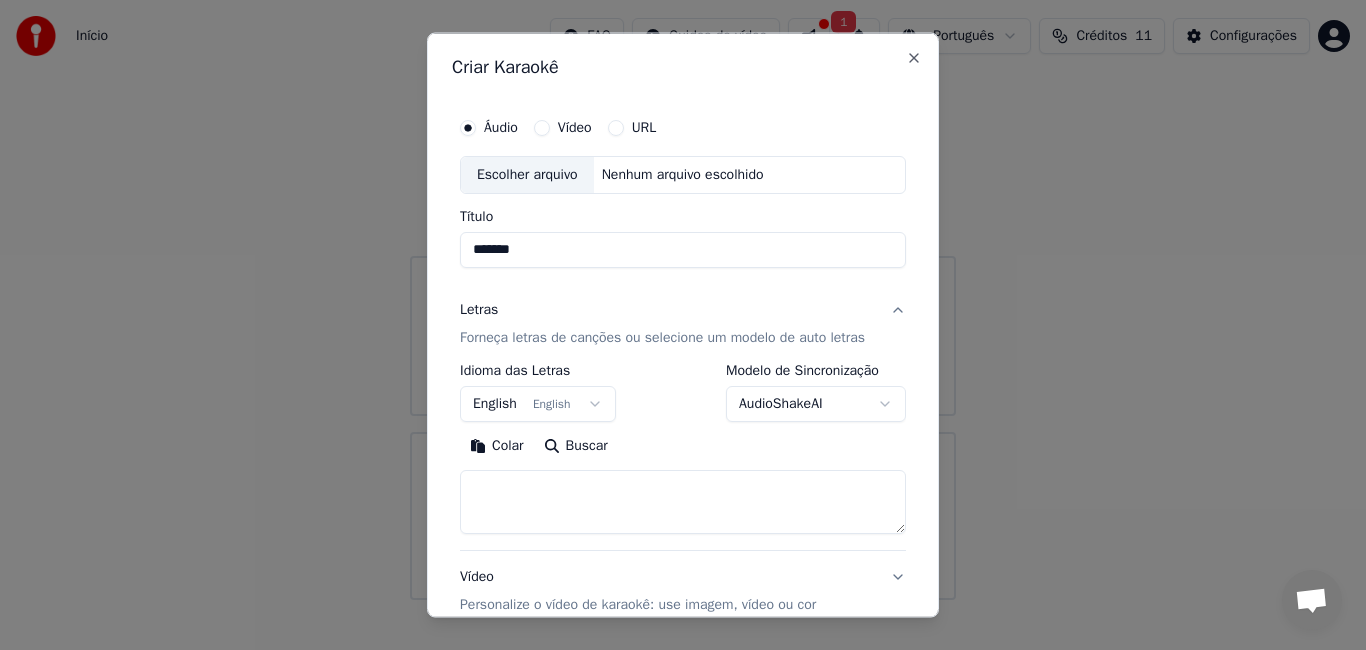 type on "*******" 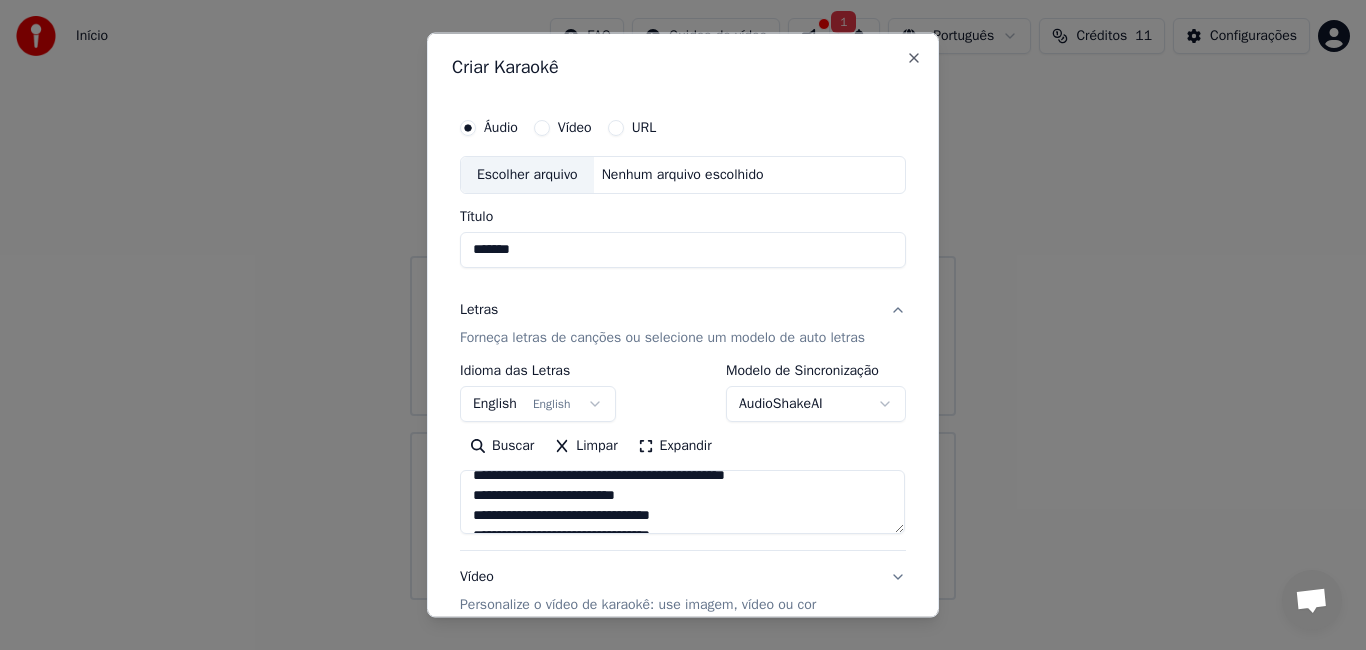 scroll, scrollTop: 1066, scrollLeft: 0, axis: vertical 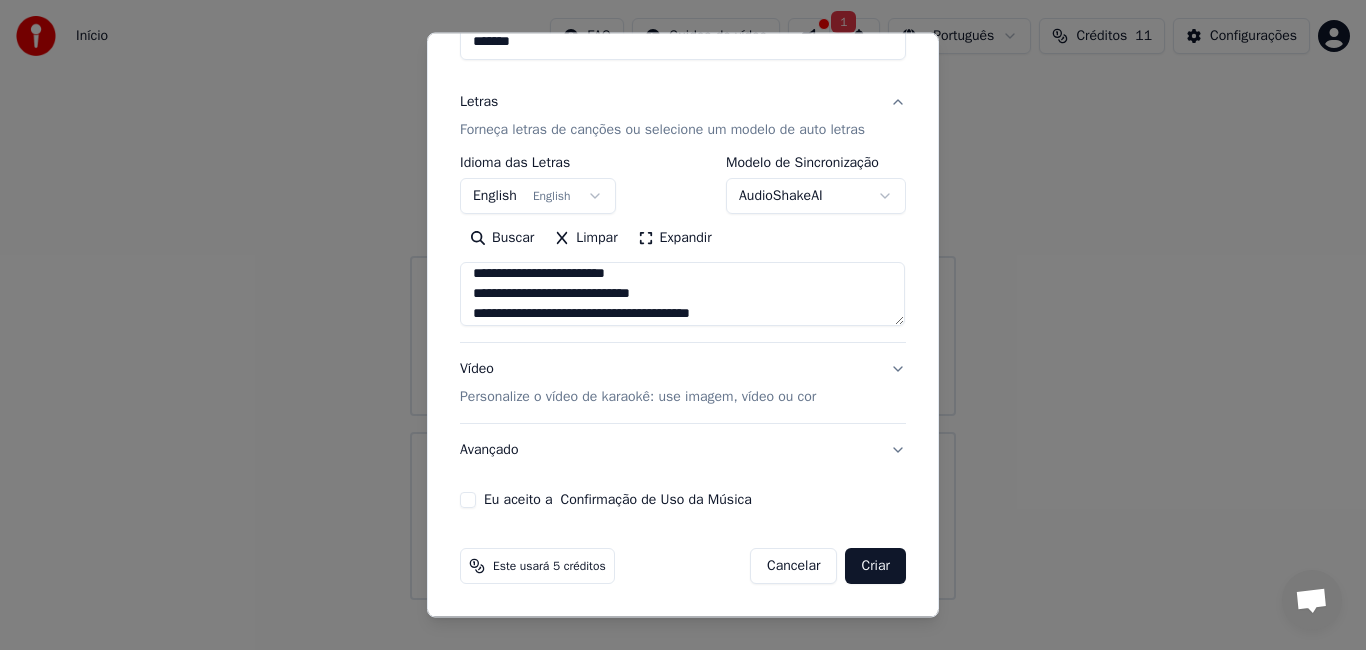 click on "Personalize o vídeo de karaokê: use imagem, vídeo ou cor" at bounding box center (638, 397) 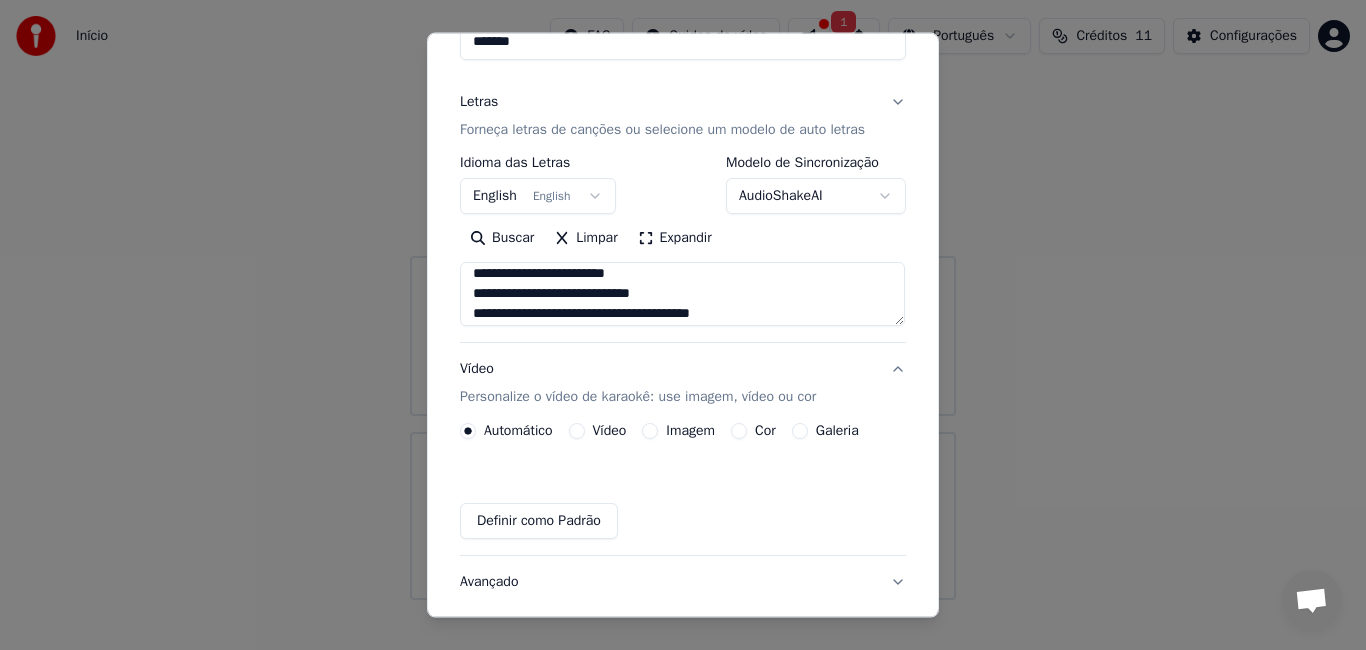 scroll, scrollTop: 153, scrollLeft: 0, axis: vertical 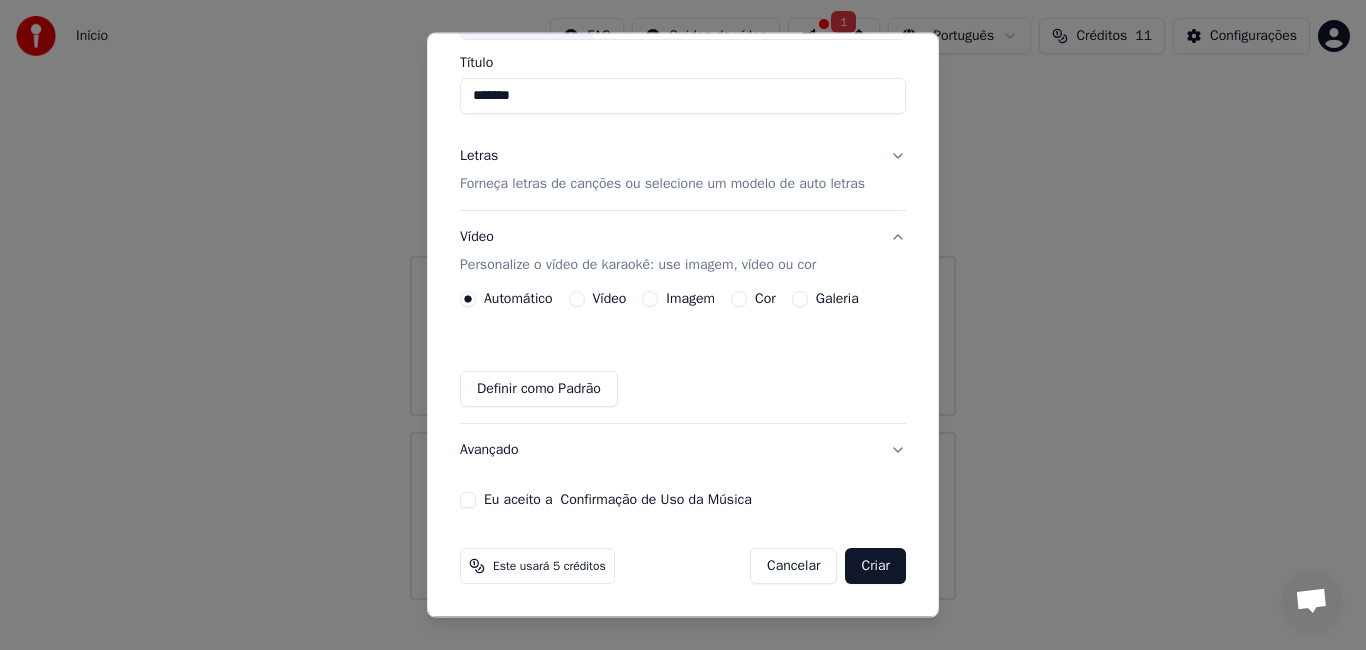 click on "Eu aceito a   Confirmação de Uso da Música" at bounding box center [468, 500] 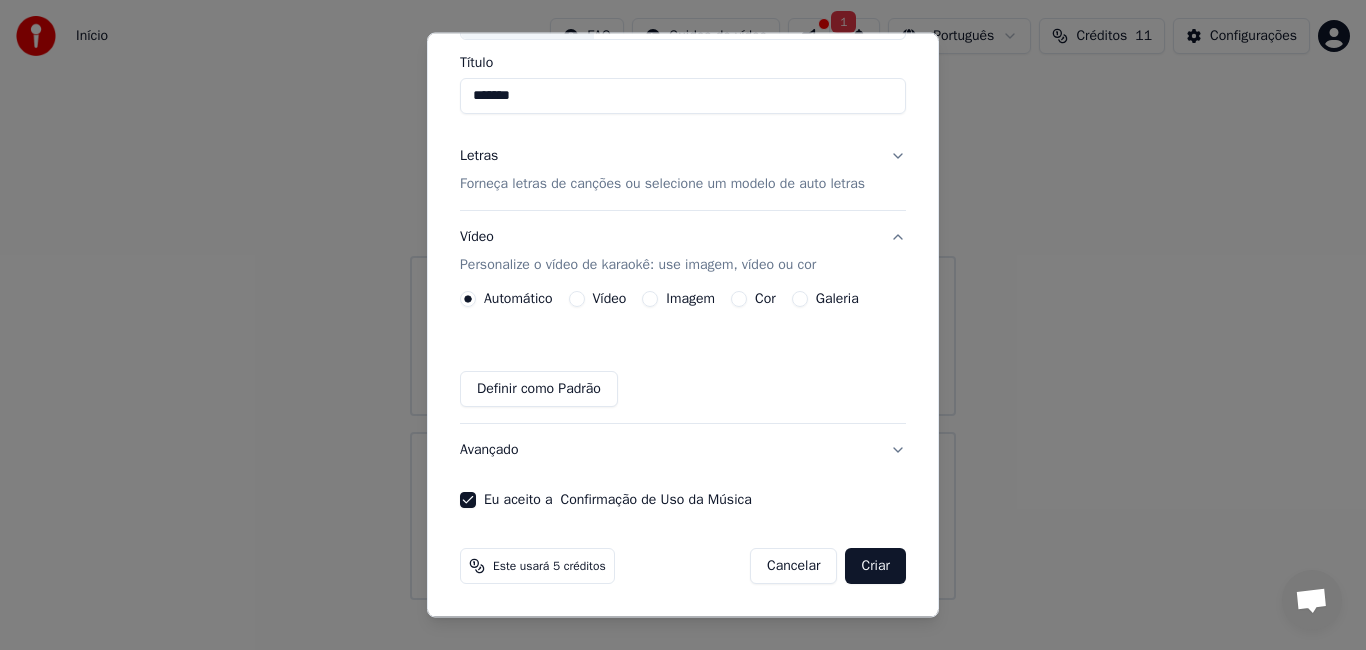 click on "Criar" at bounding box center [875, 566] 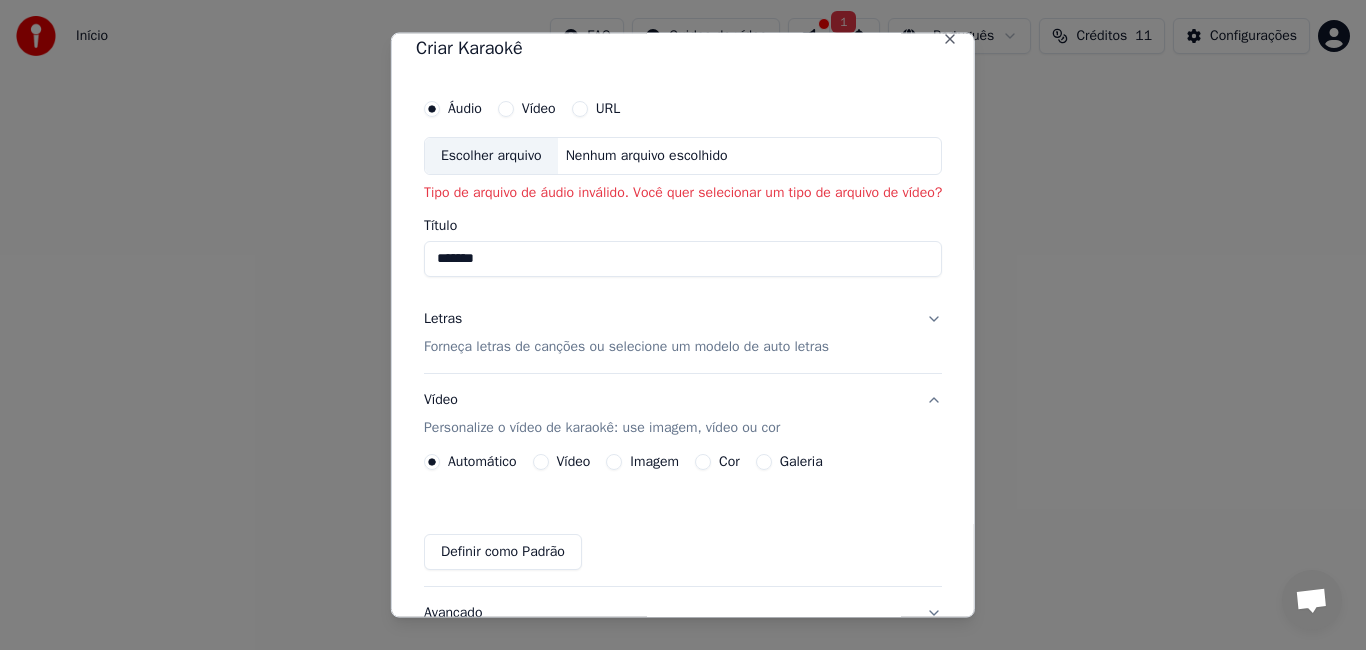 scroll, scrollTop: 0, scrollLeft: 0, axis: both 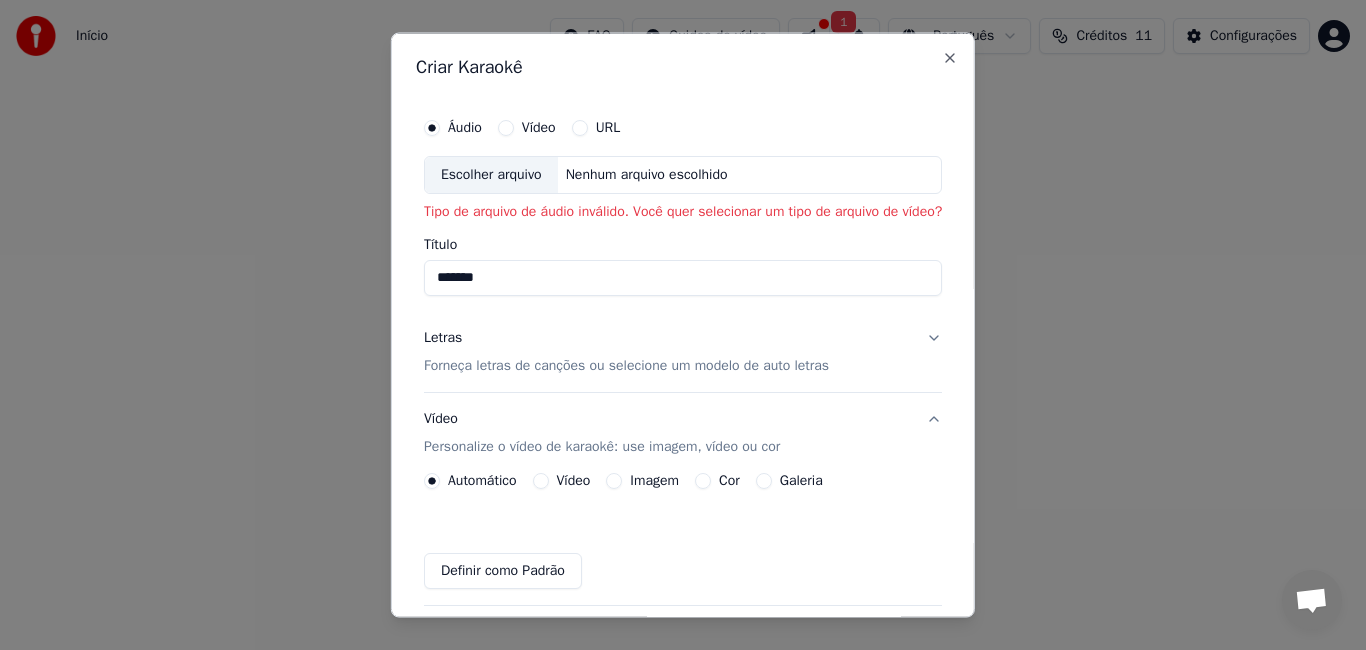 click on "Escolher arquivo" at bounding box center [491, 175] 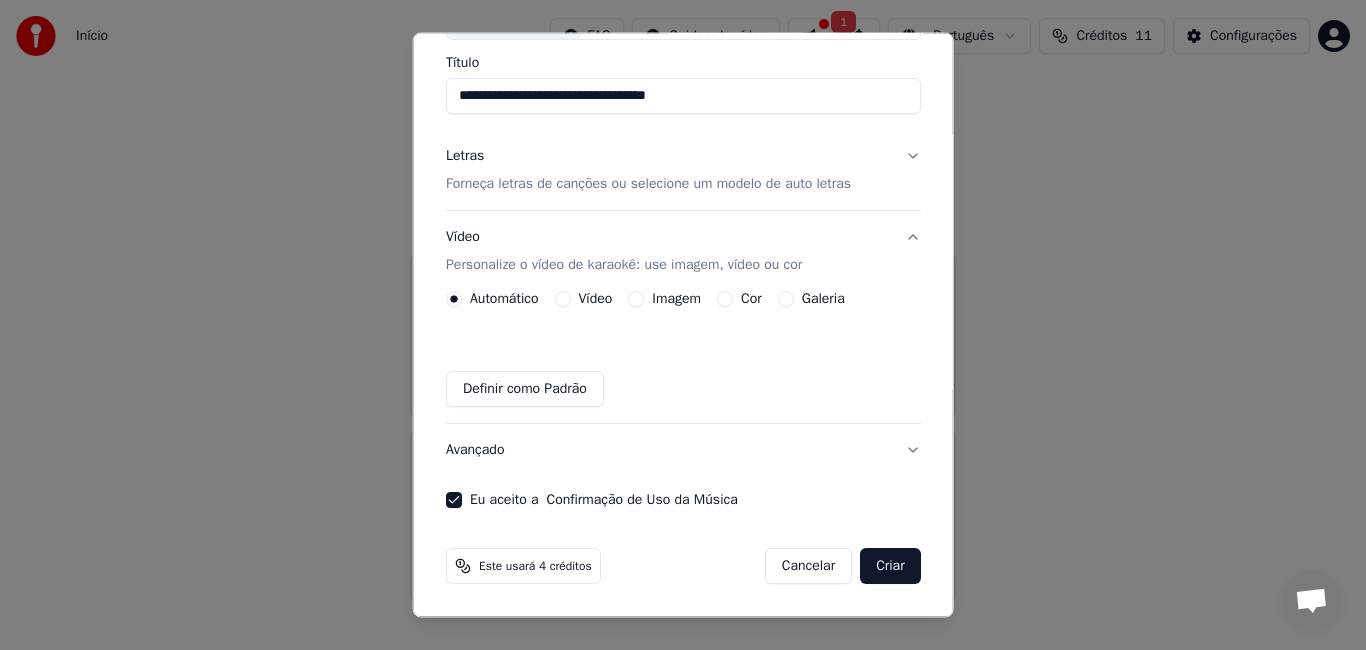 scroll, scrollTop: 0, scrollLeft: 0, axis: both 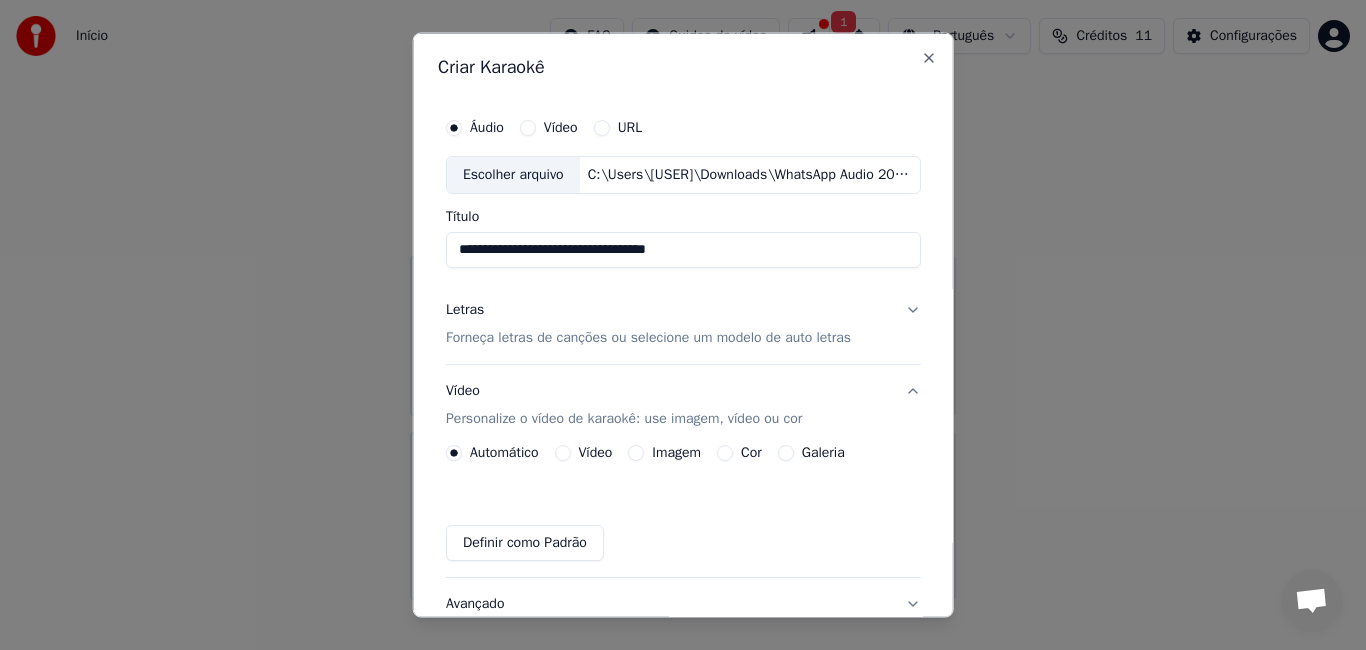 click on "Letras" at bounding box center (465, 309) 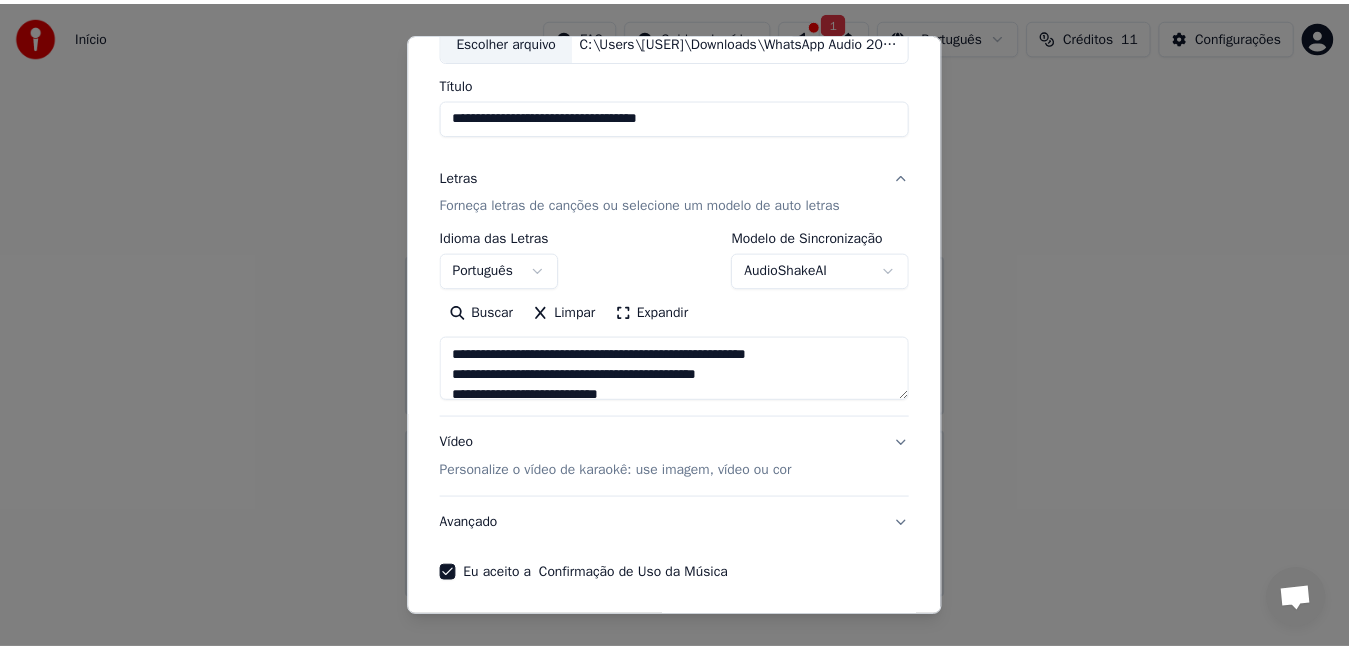 scroll, scrollTop: 207, scrollLeft: 0, axis: vertical 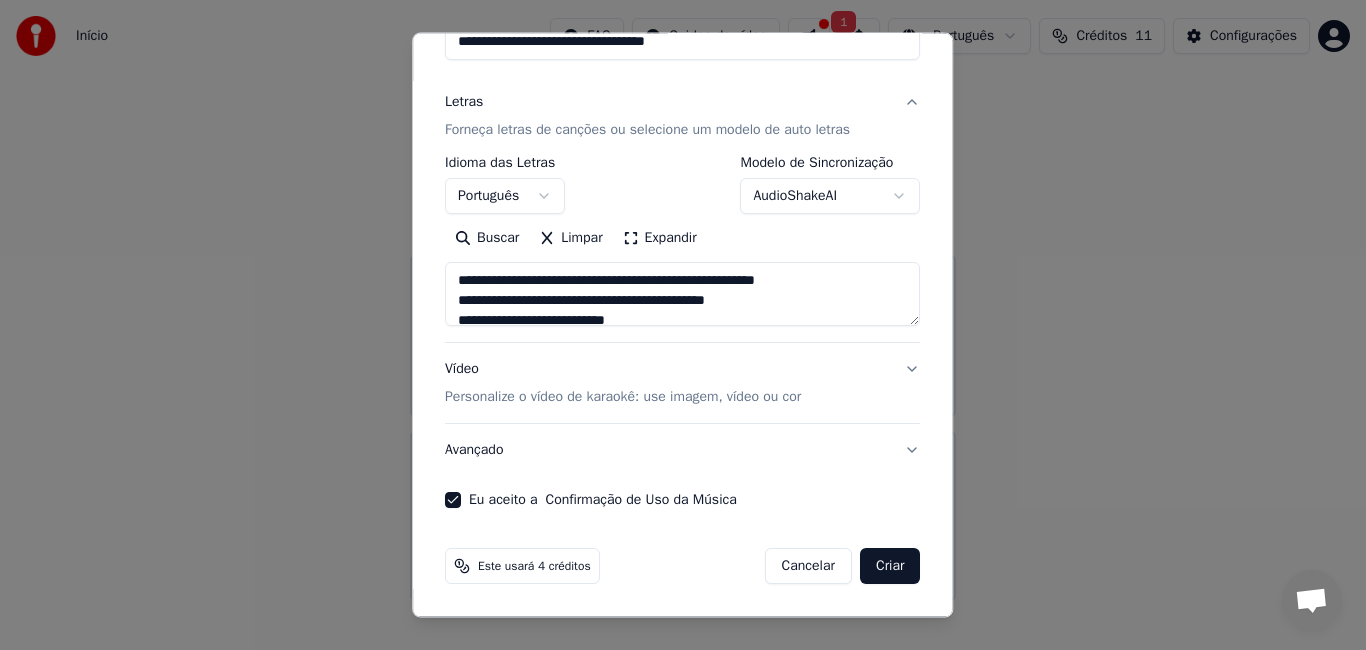 click on "Criar" at bounding box center [890, 566] 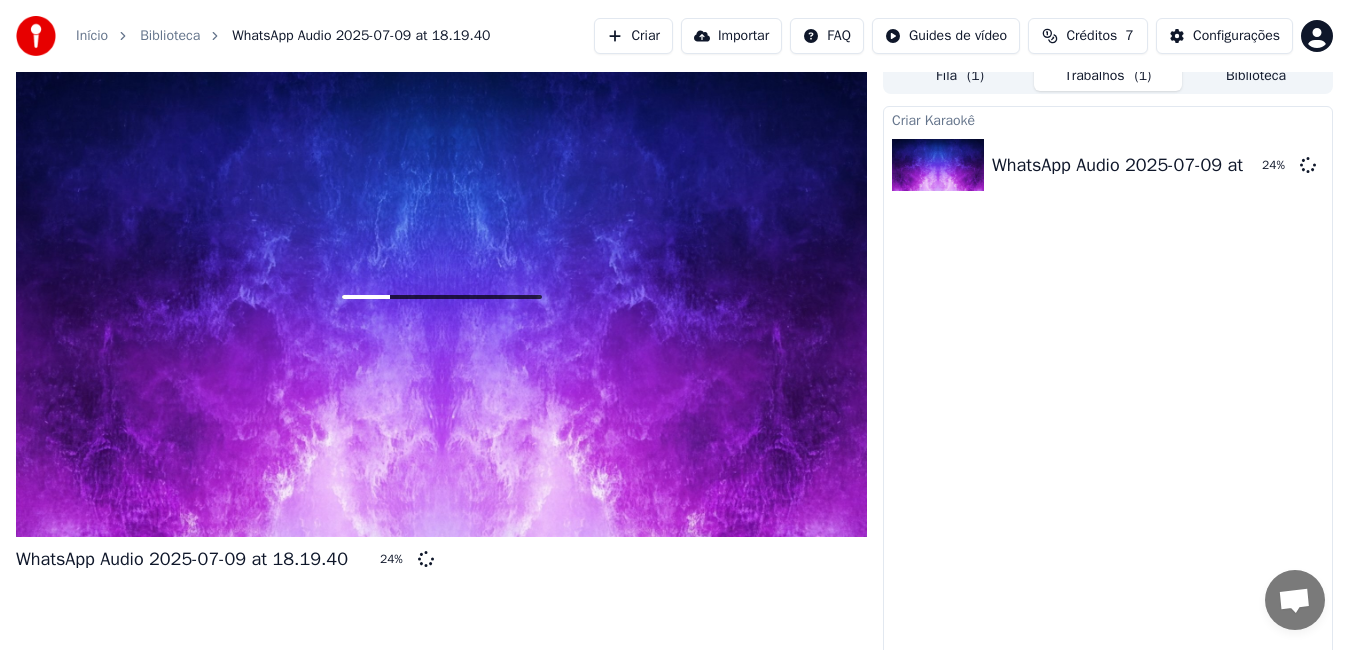 scroll, scrollTop: 22, scrollLeft: 0, axis: vertical 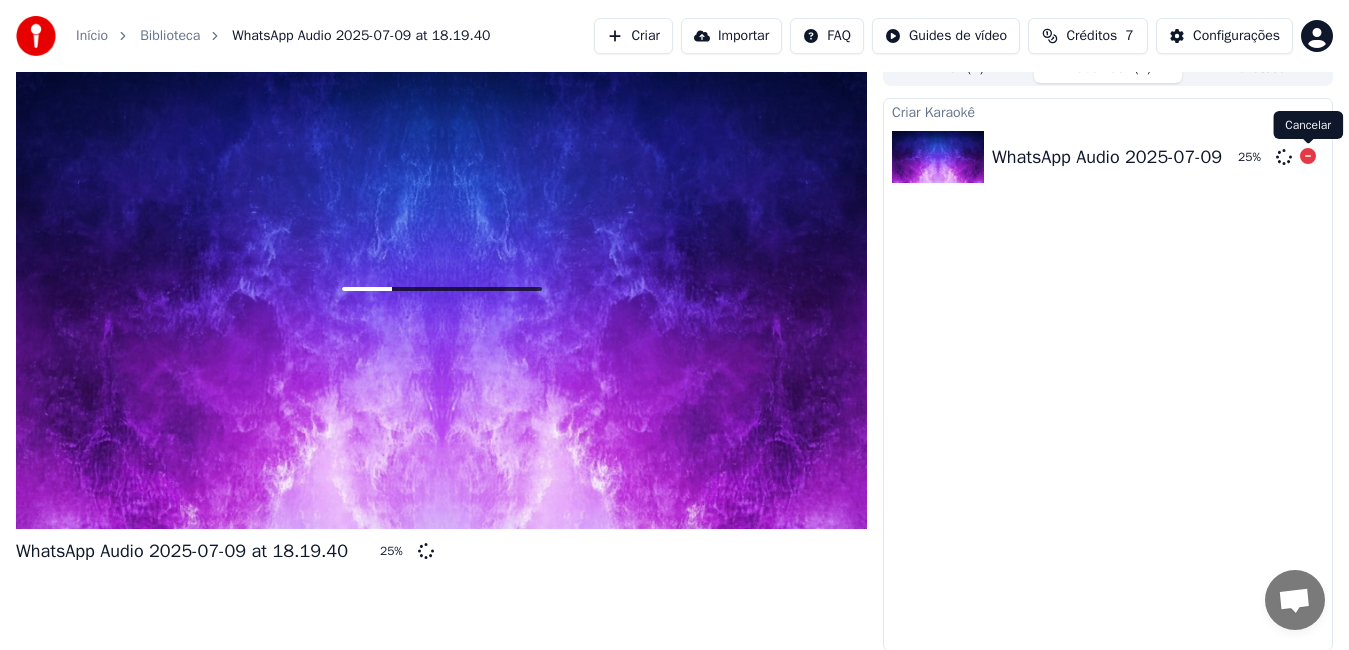 click at bounding box center [1308, 156] 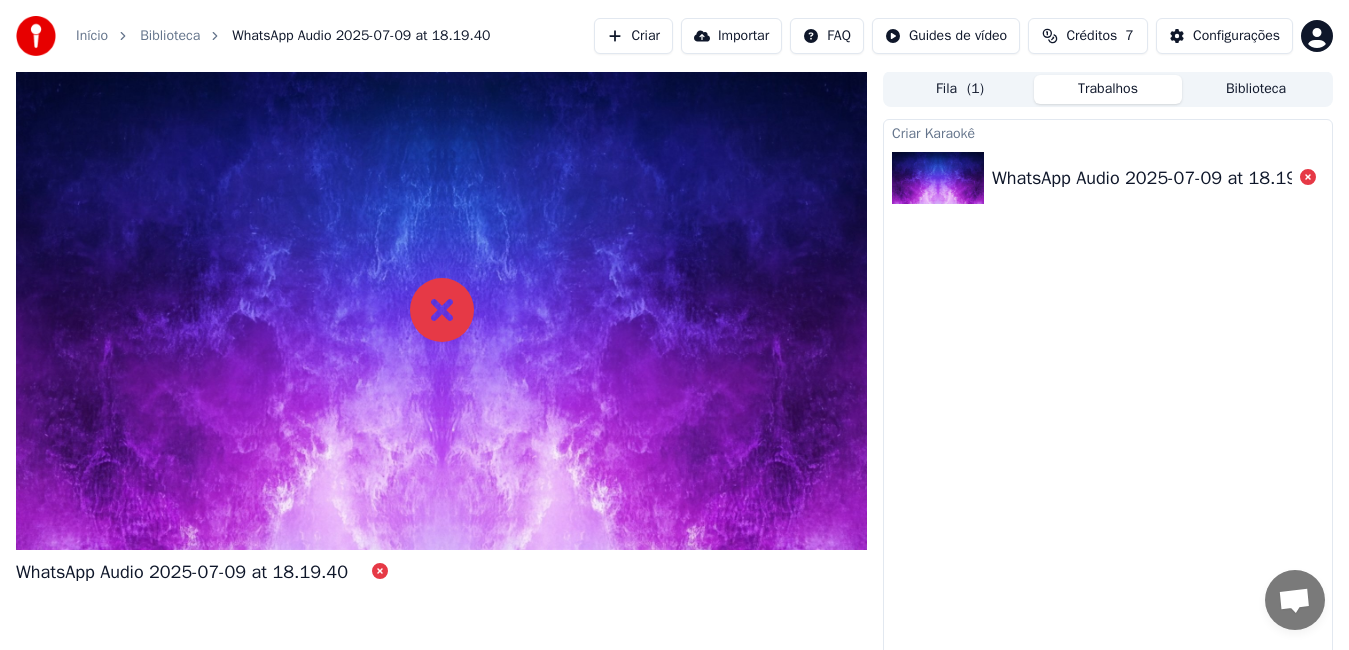 scroll, scrollTop: 0, scrollLeft: 0, axis: both 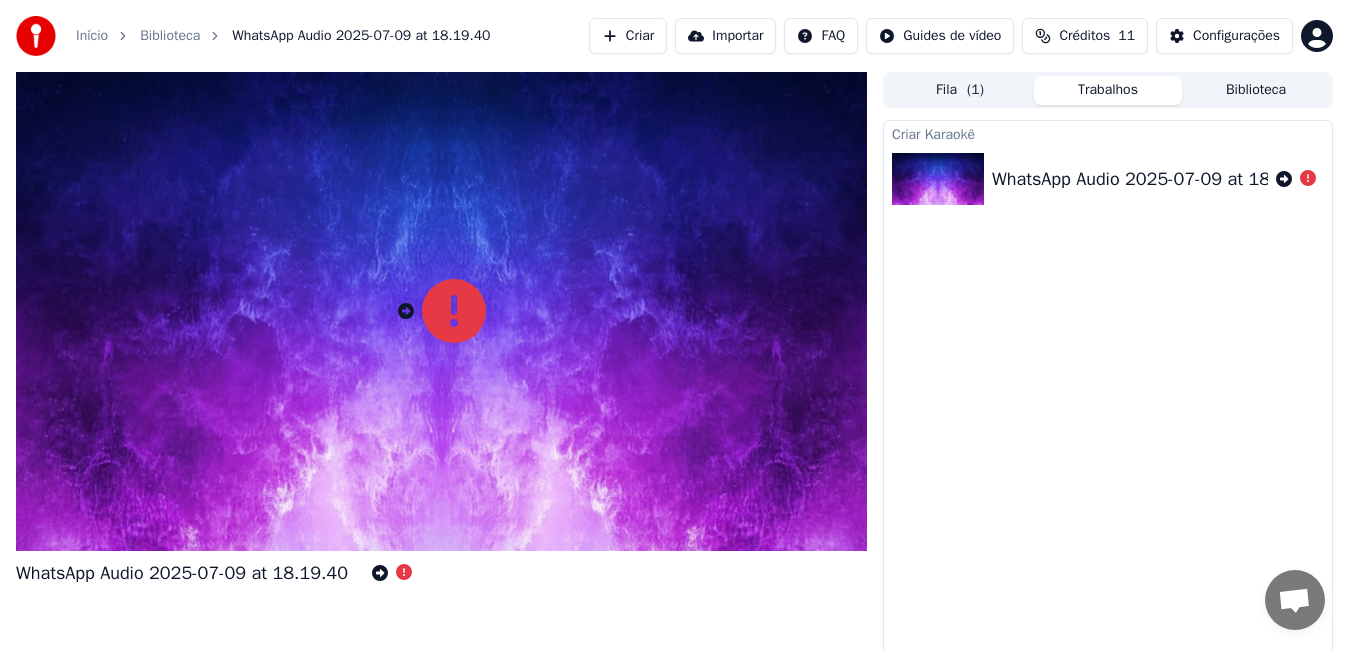 click on "Criar" at bounding box center [628, 36] 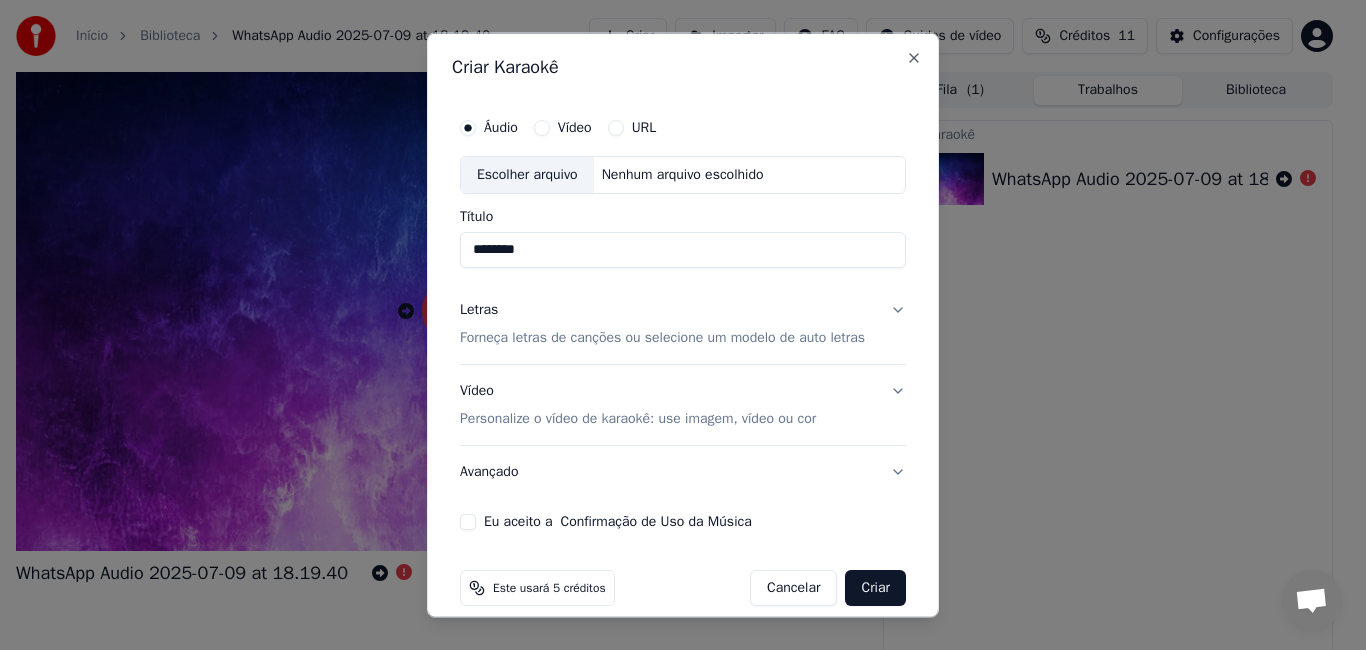 type on "********" 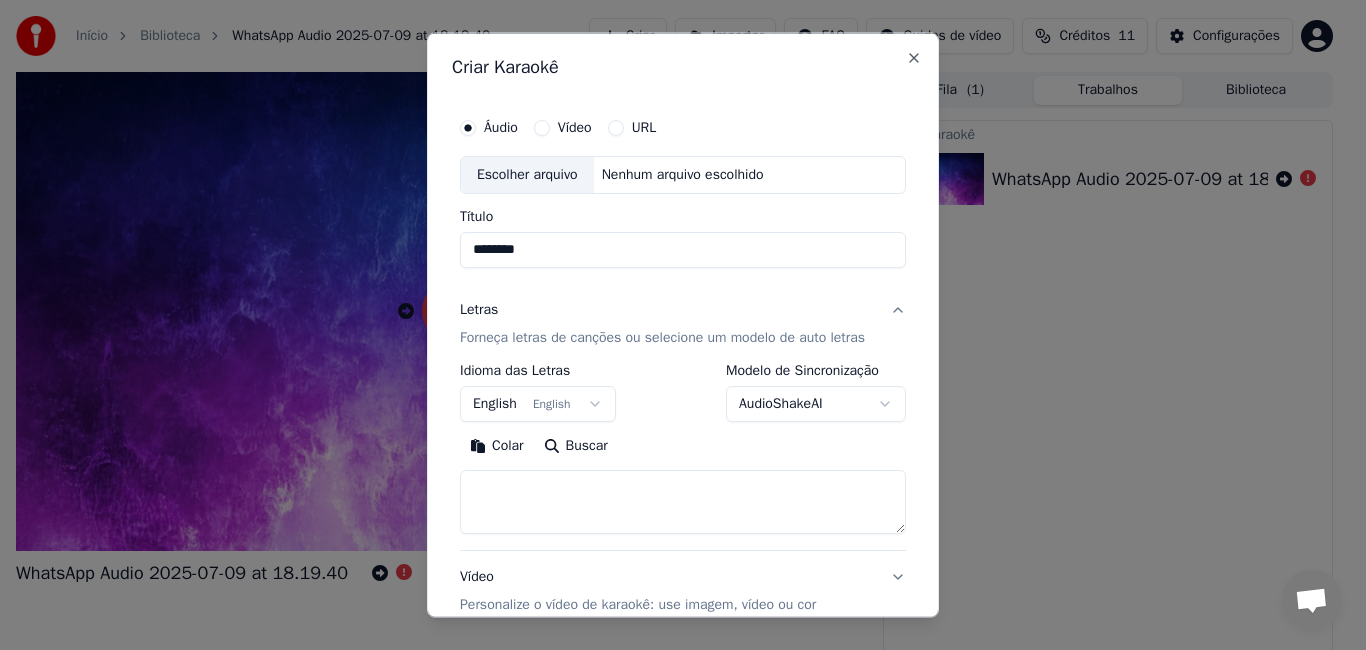 click at bounding box center [683, 501] 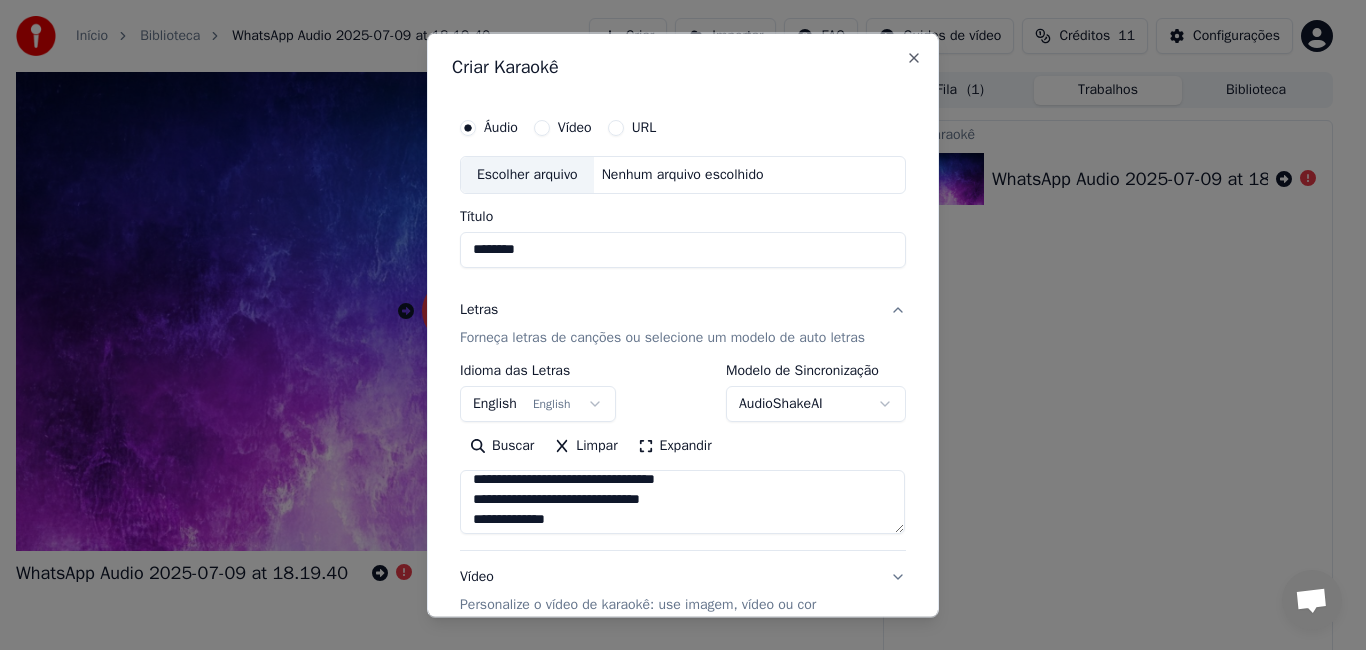 scroll, scrollTop: 1573, scrollLeft: 0, axis: vertical 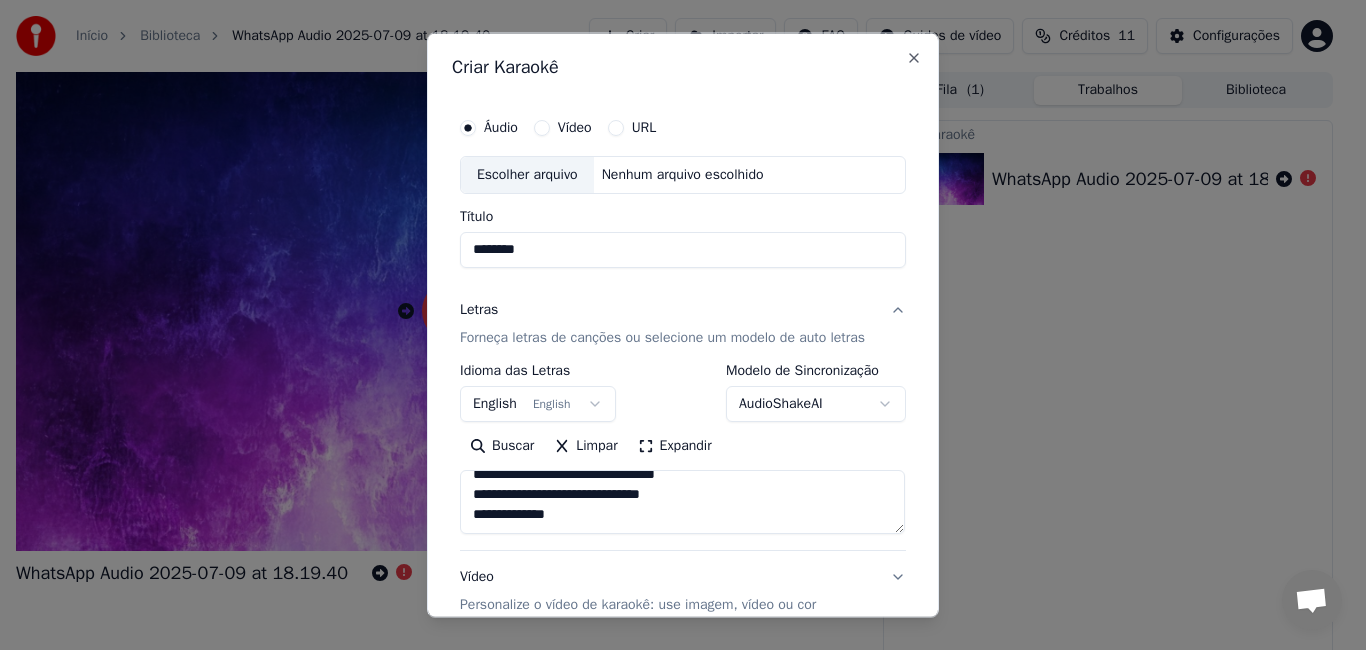 type on "**********" 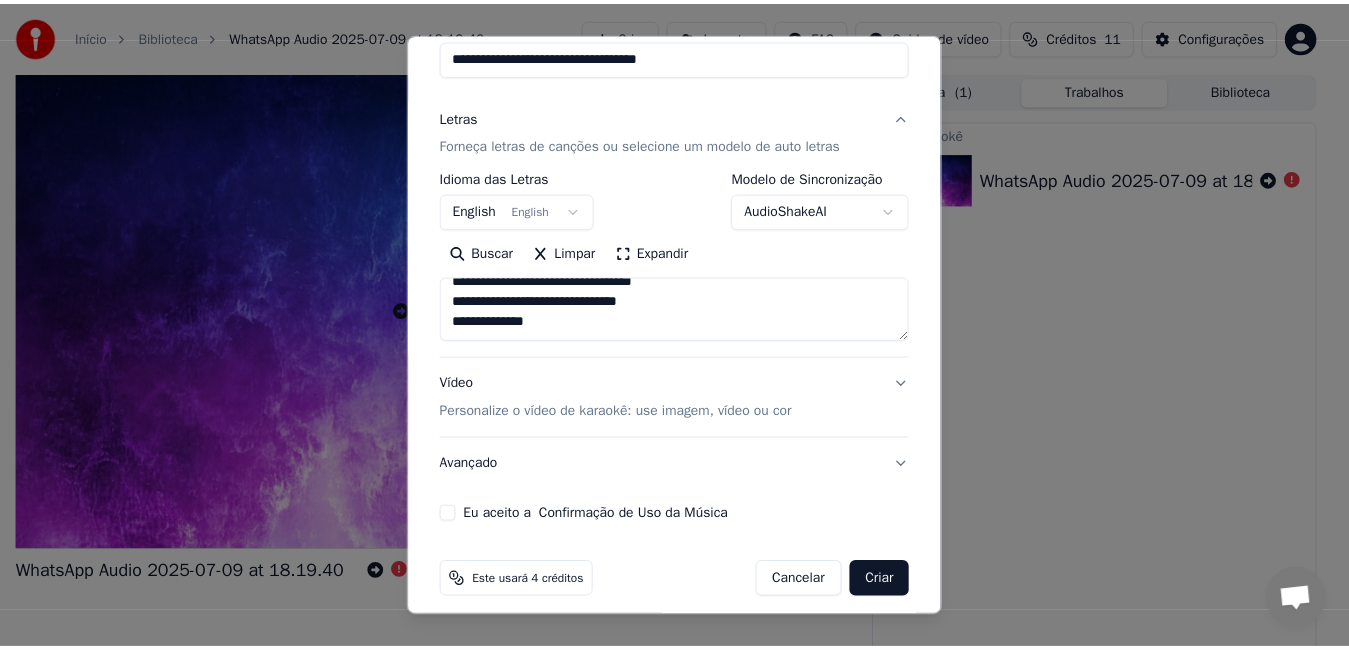 scroll, scrollTop: 207, scrollLeft: 0, axis: vertical 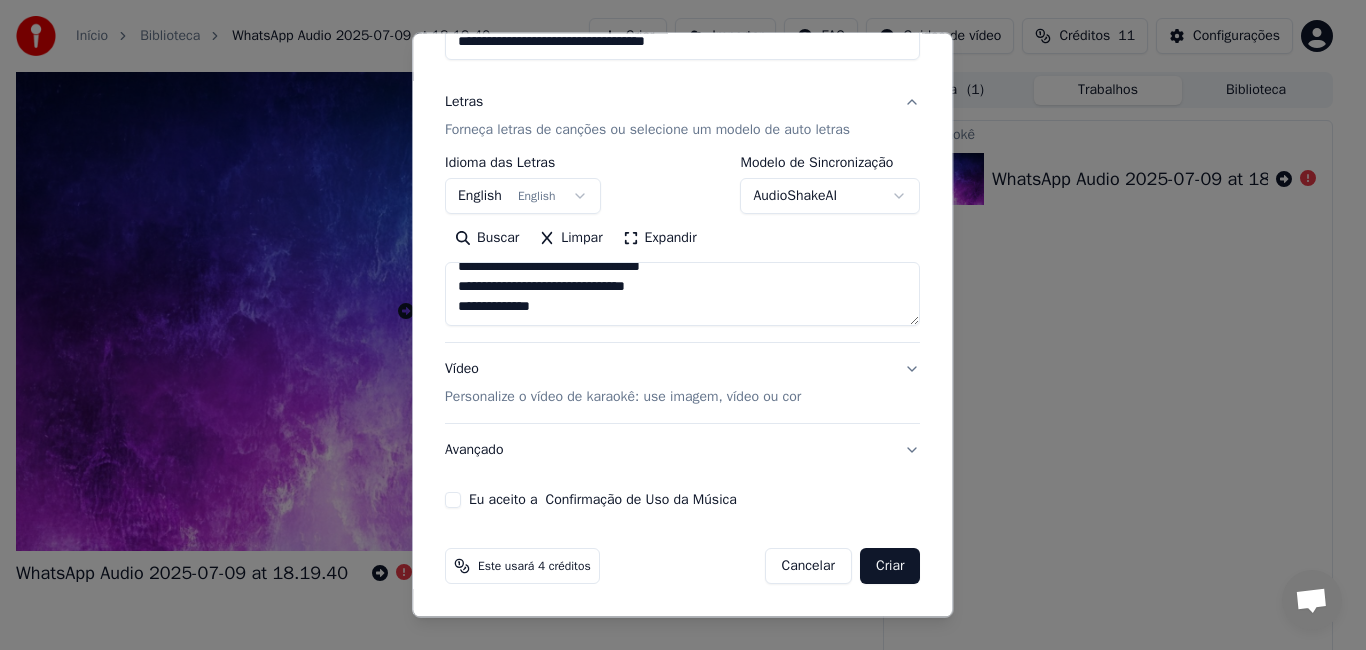 click on "Eu aceito a   Confirmação de Uso da Música" at bounding box center (453, 500) 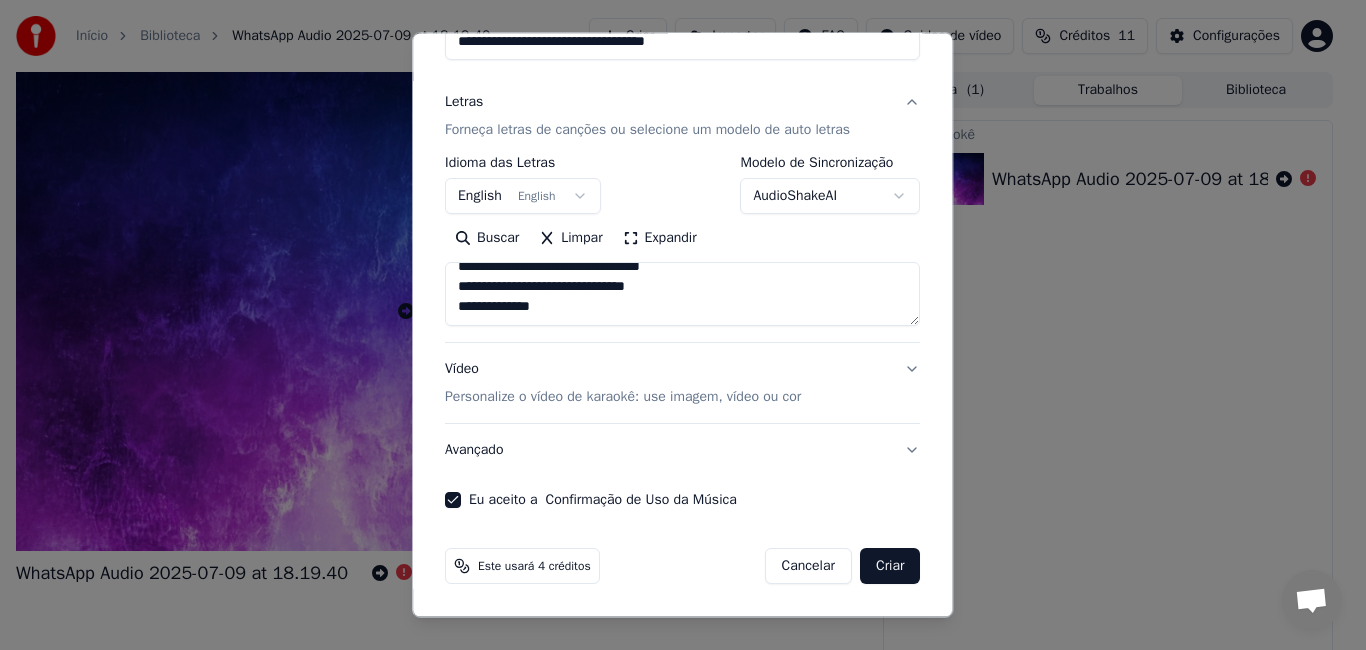 click on "Criar" at bounding box center (890, 566) 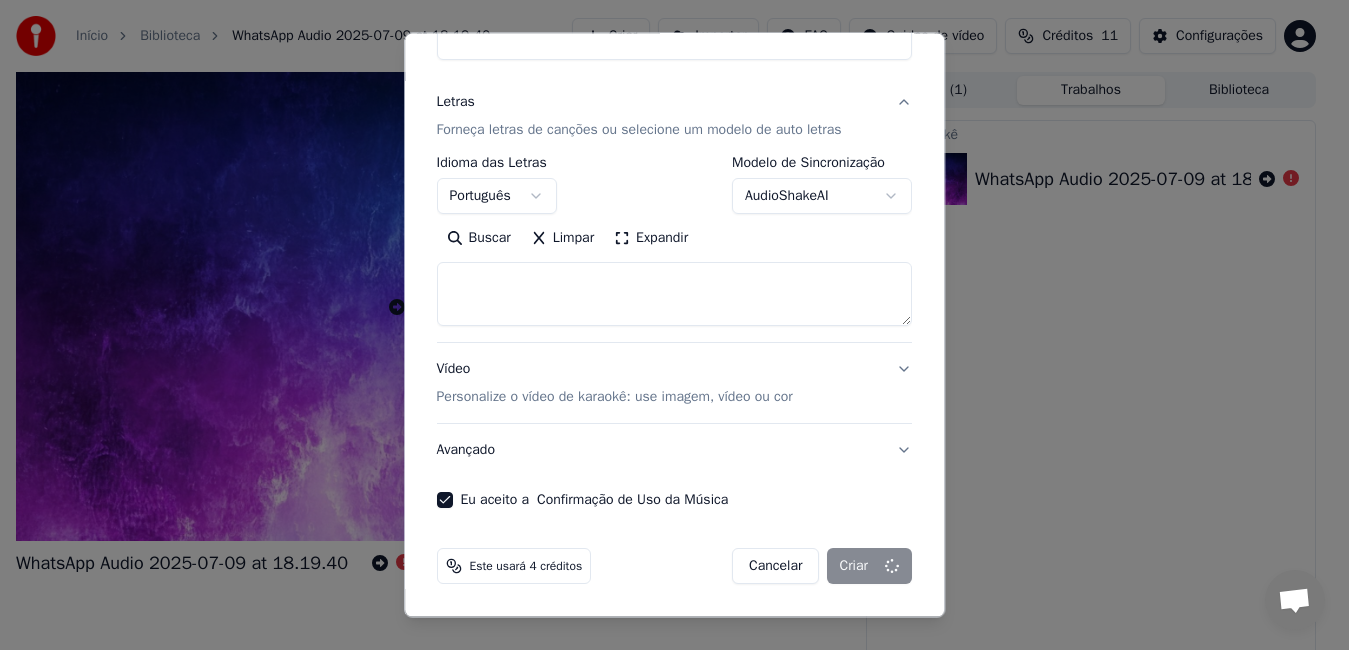 scroll, scrollTop: 0, scrollLeft: 0, axis: both 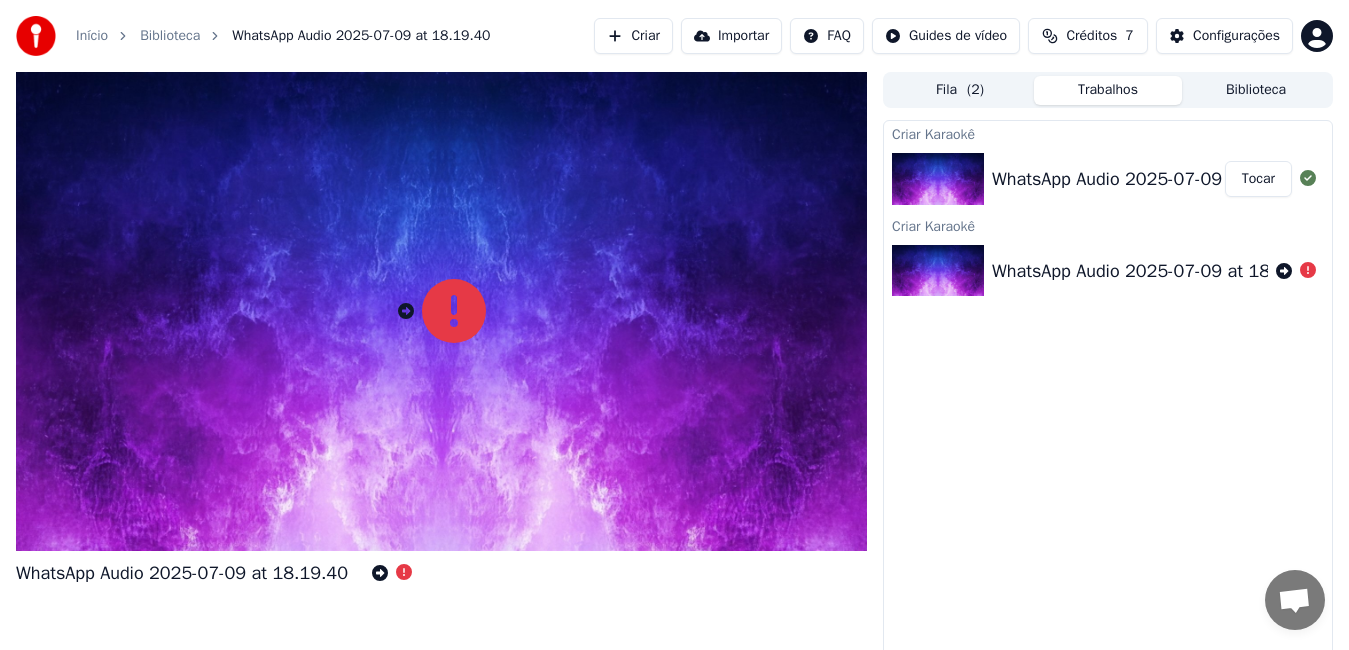 click at bounding box center [938, 179] 